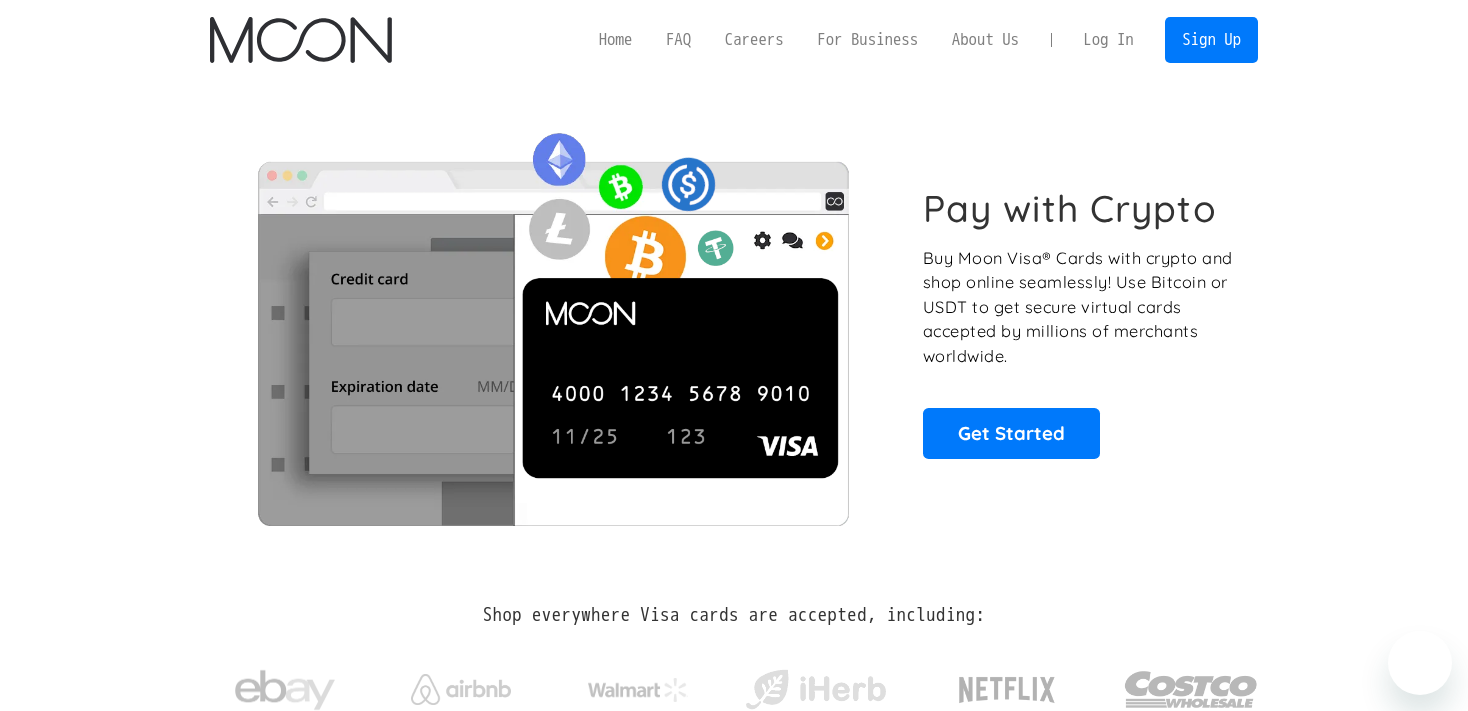 scroll, scrollTop: 0, scrollLeft: 0, axis: both 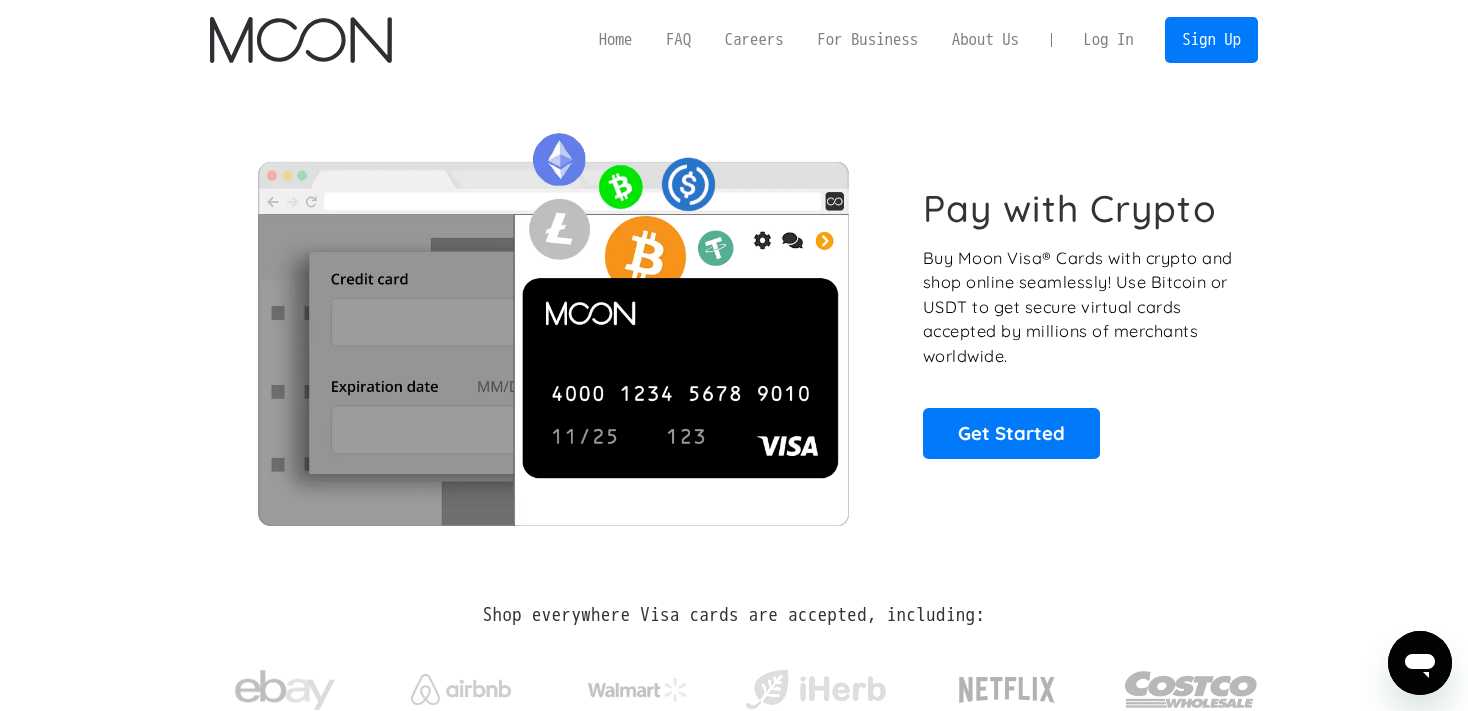 click on "Log In" at bounding box center (1108, 40) 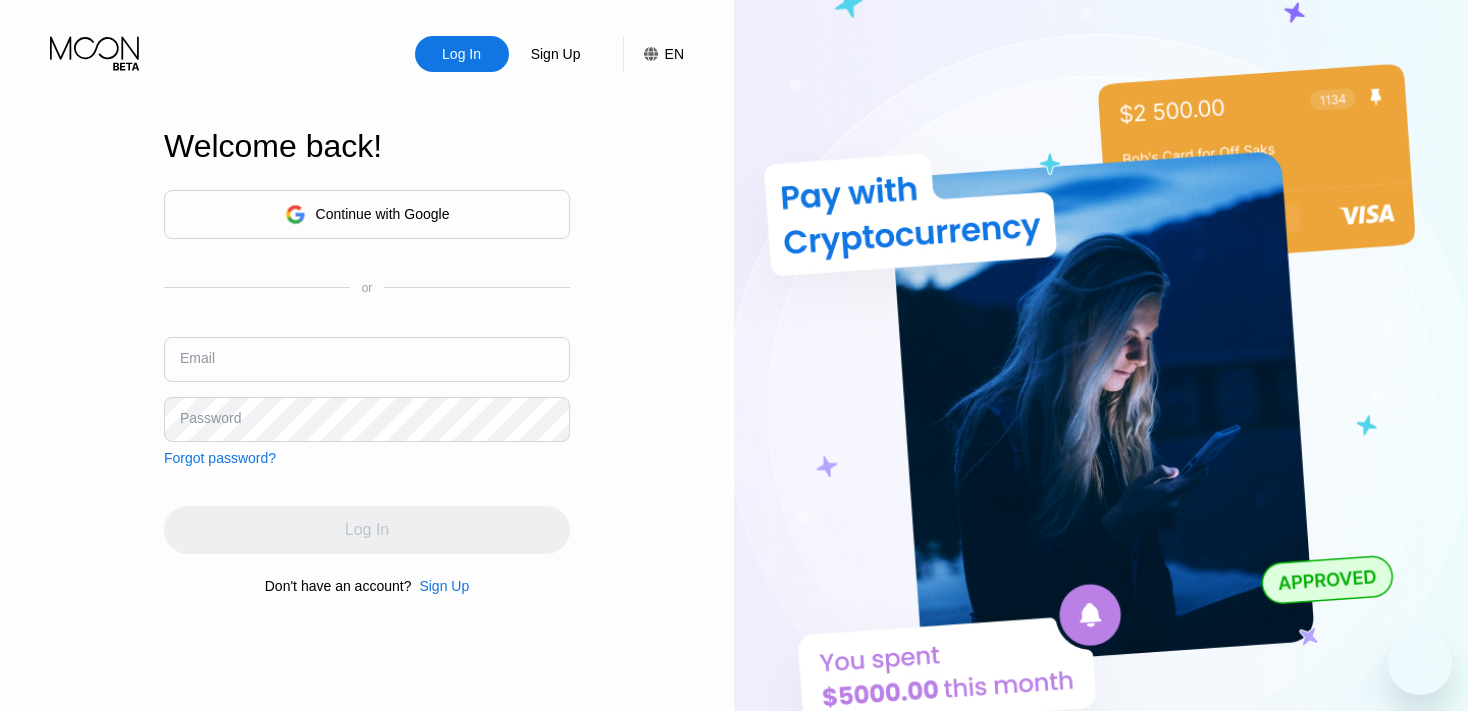 scroll, scrollTop: 0, scrollLeft: 0, axis: both 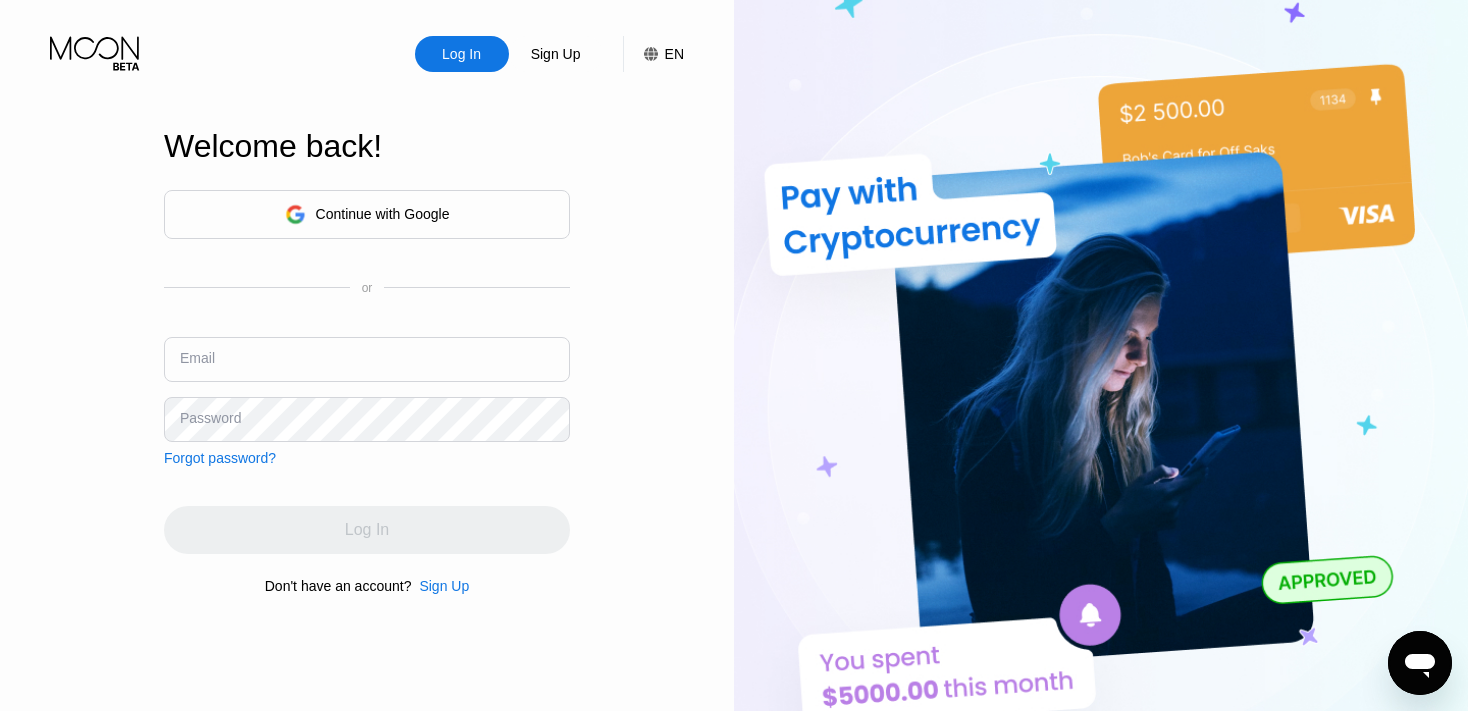 click at bounding box center [367, 359] 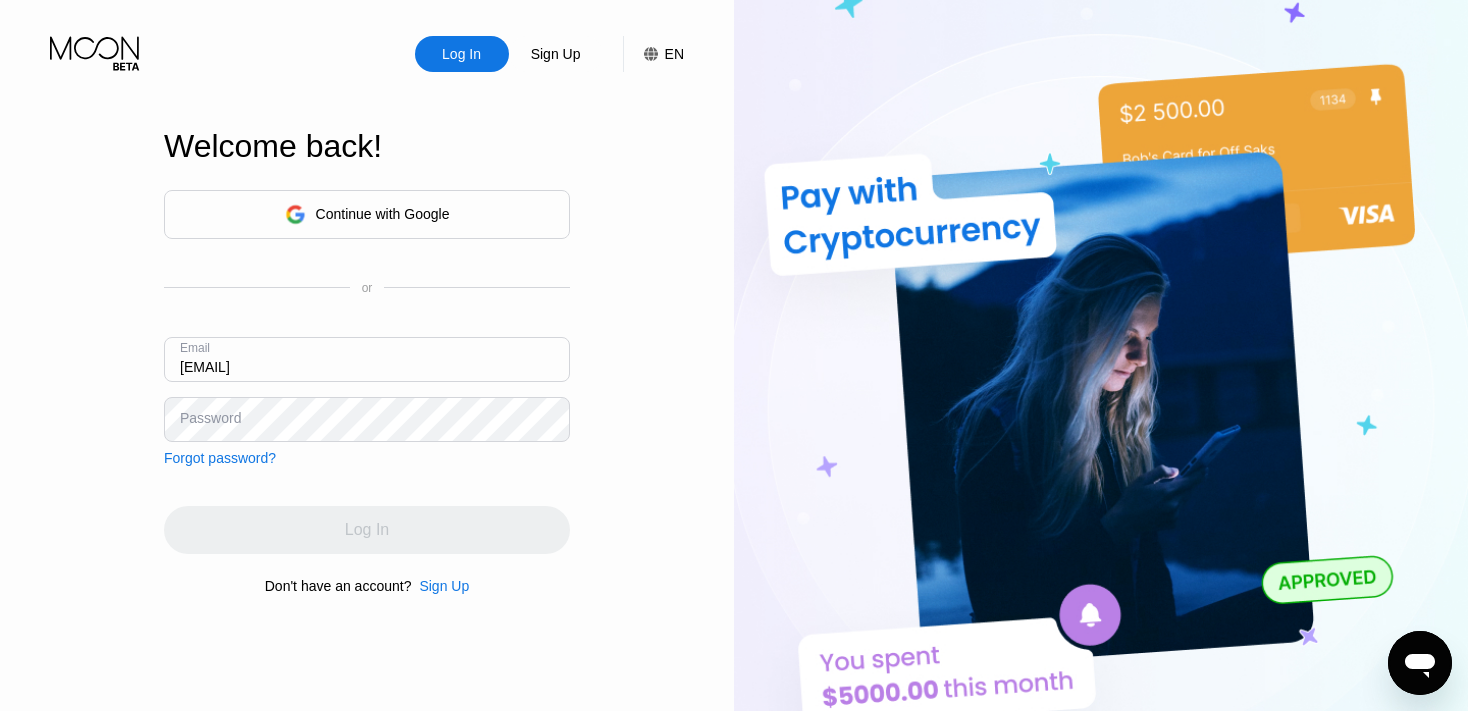 type on "[EMAIL]" 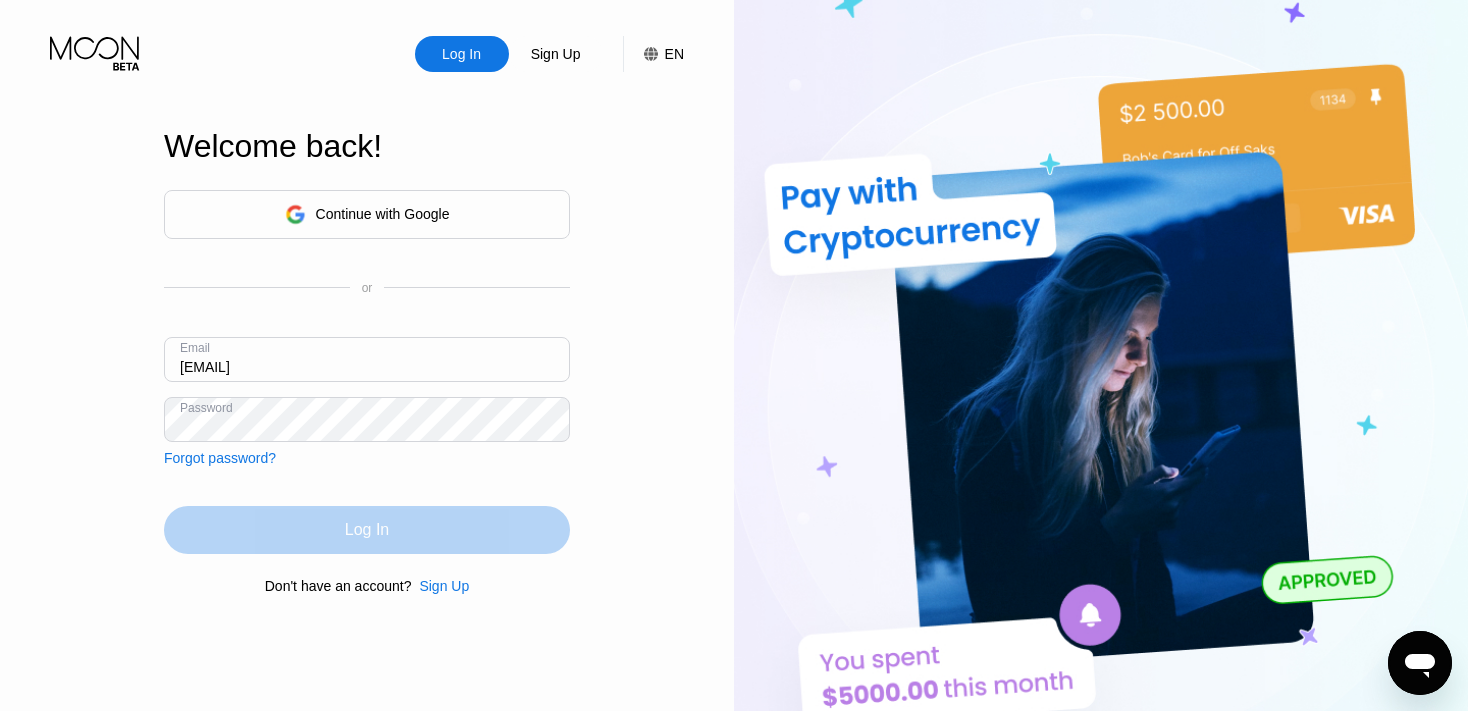 click on "Log In" at bounding box center [367, 530] 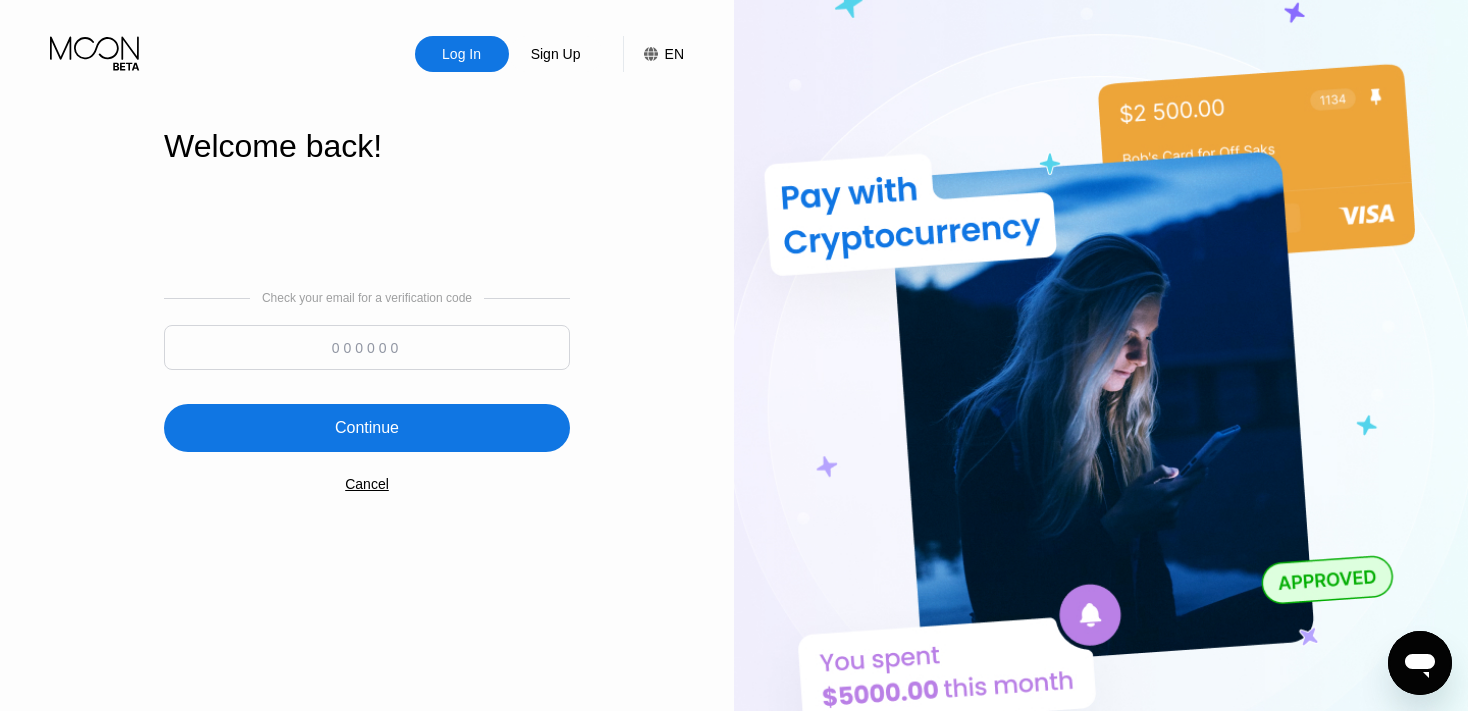 click at bounding box center (367, 347) 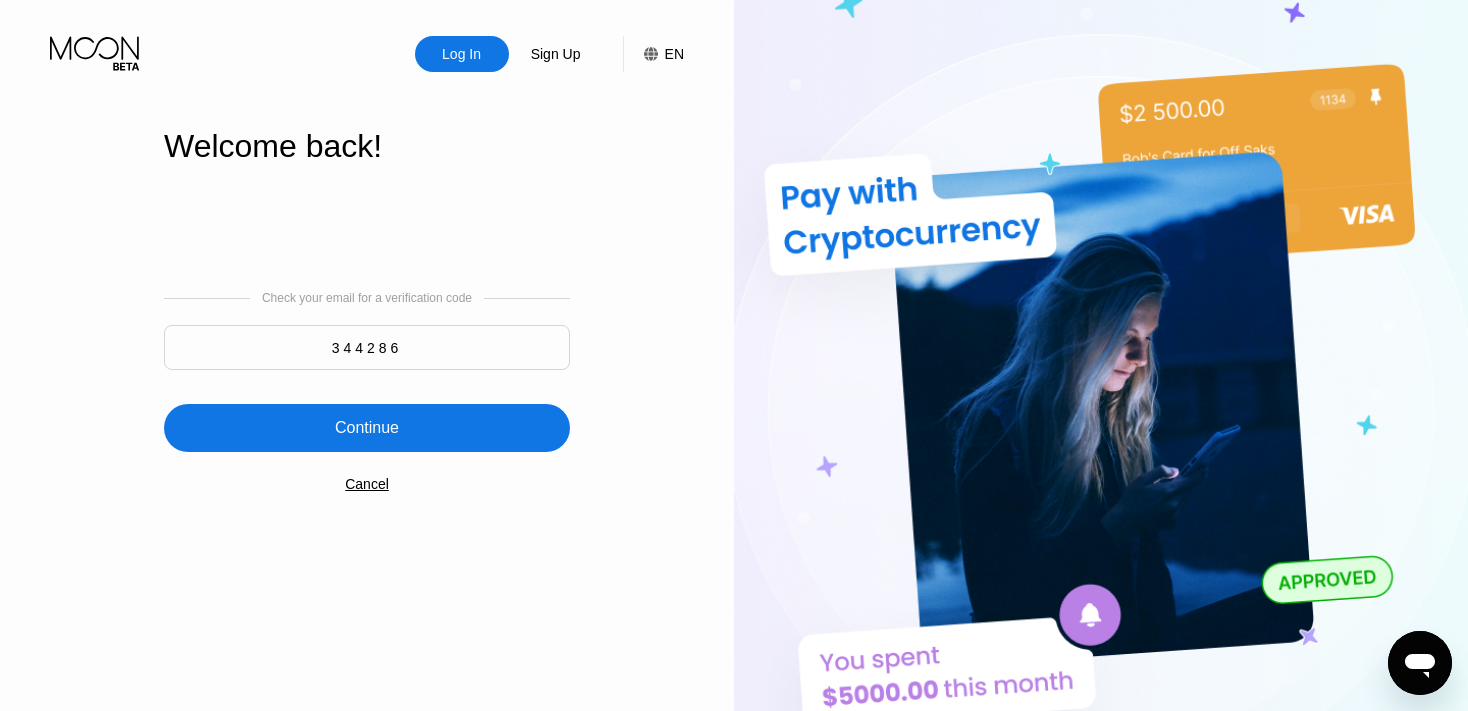 type on "344286" 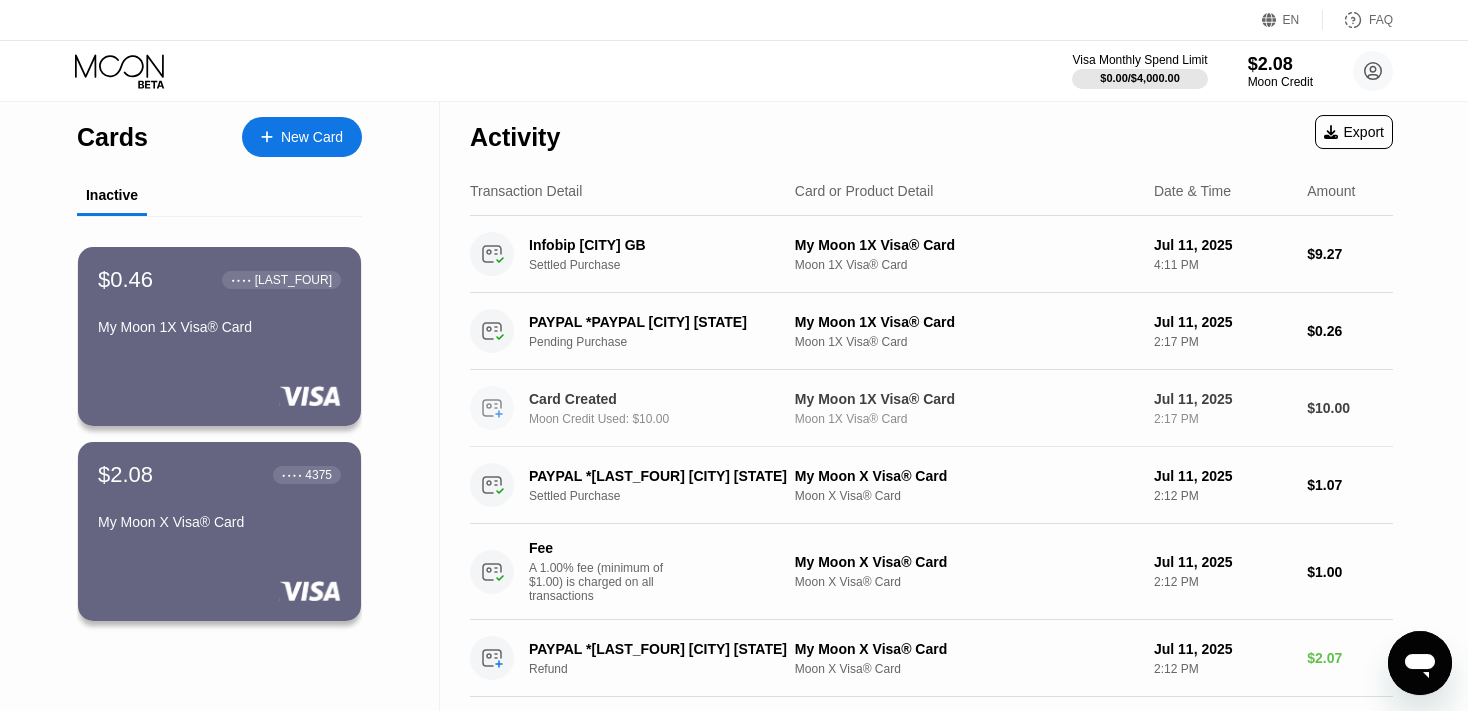 scroll, scrollTop: 0, scrollLeft: 0, axis: both 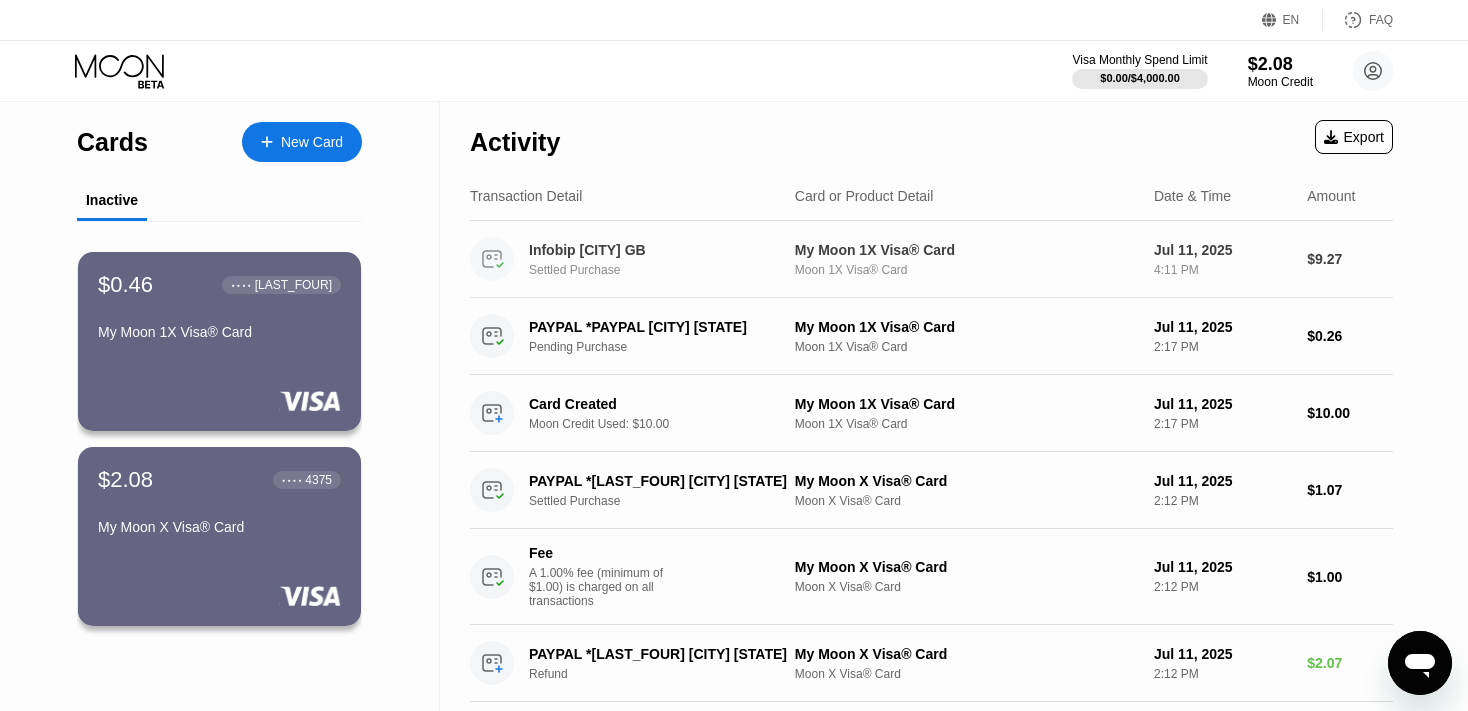 click on "[BRAND] [CITY] [COUNTRY]" at bounding box center (658, 250) 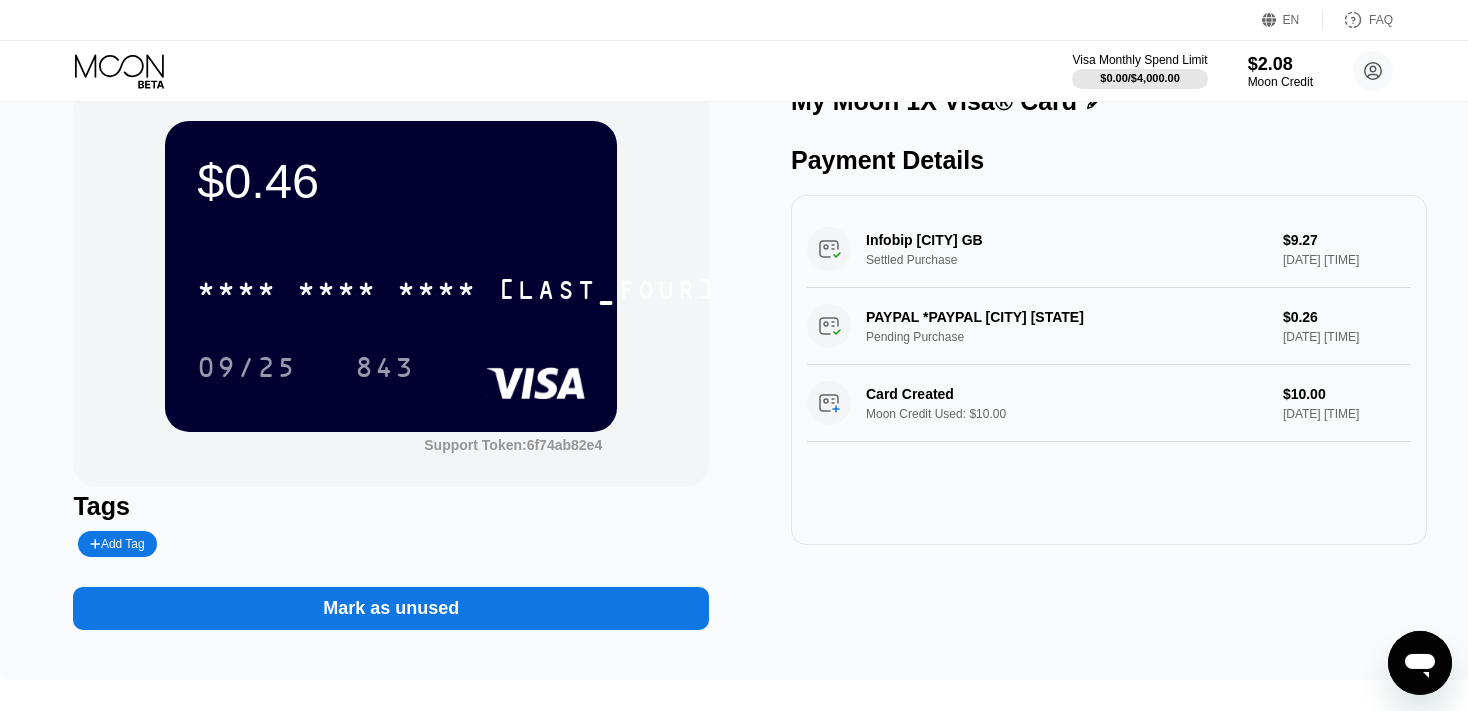 scroll, scrollTop: 105, scrollLeft: 0, axis: vertical 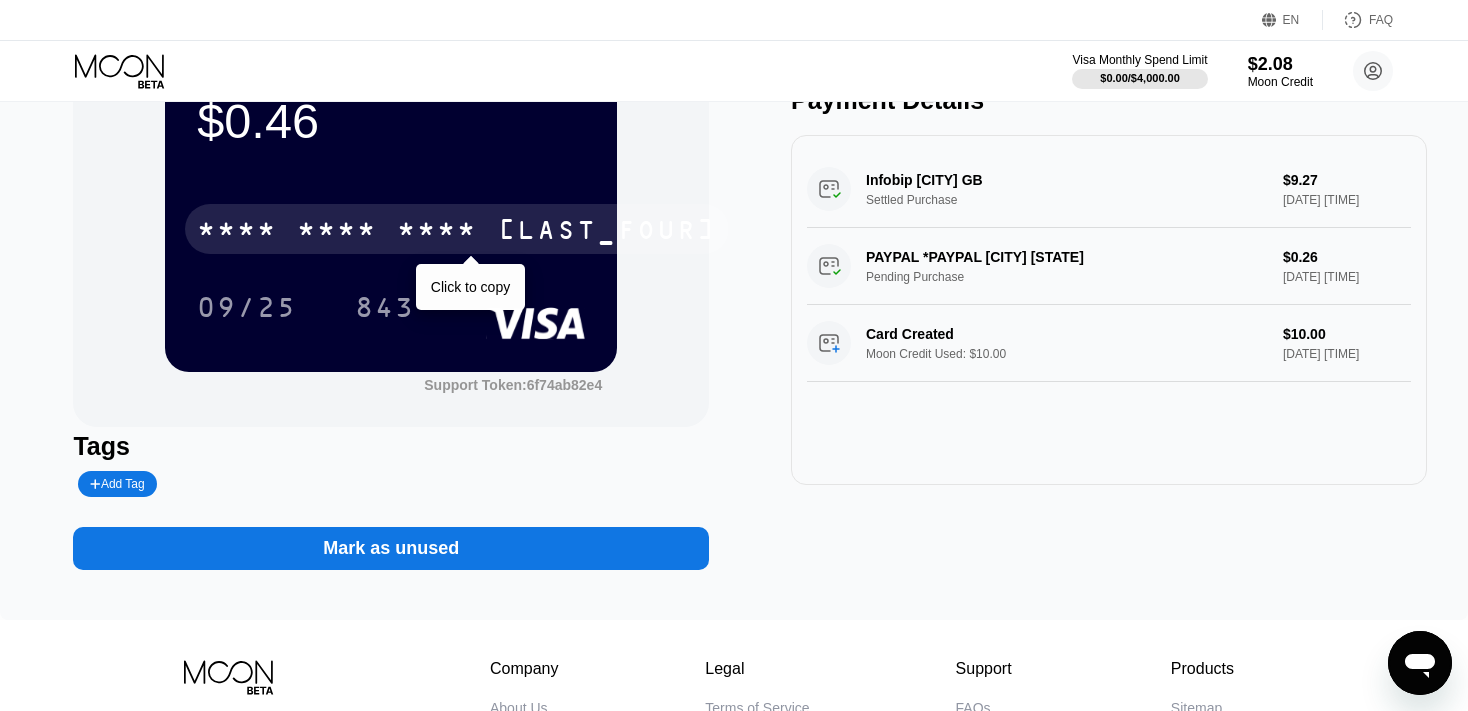 click on "* * * * * * * * * * * * 1842" at bounding box center (457, 229) 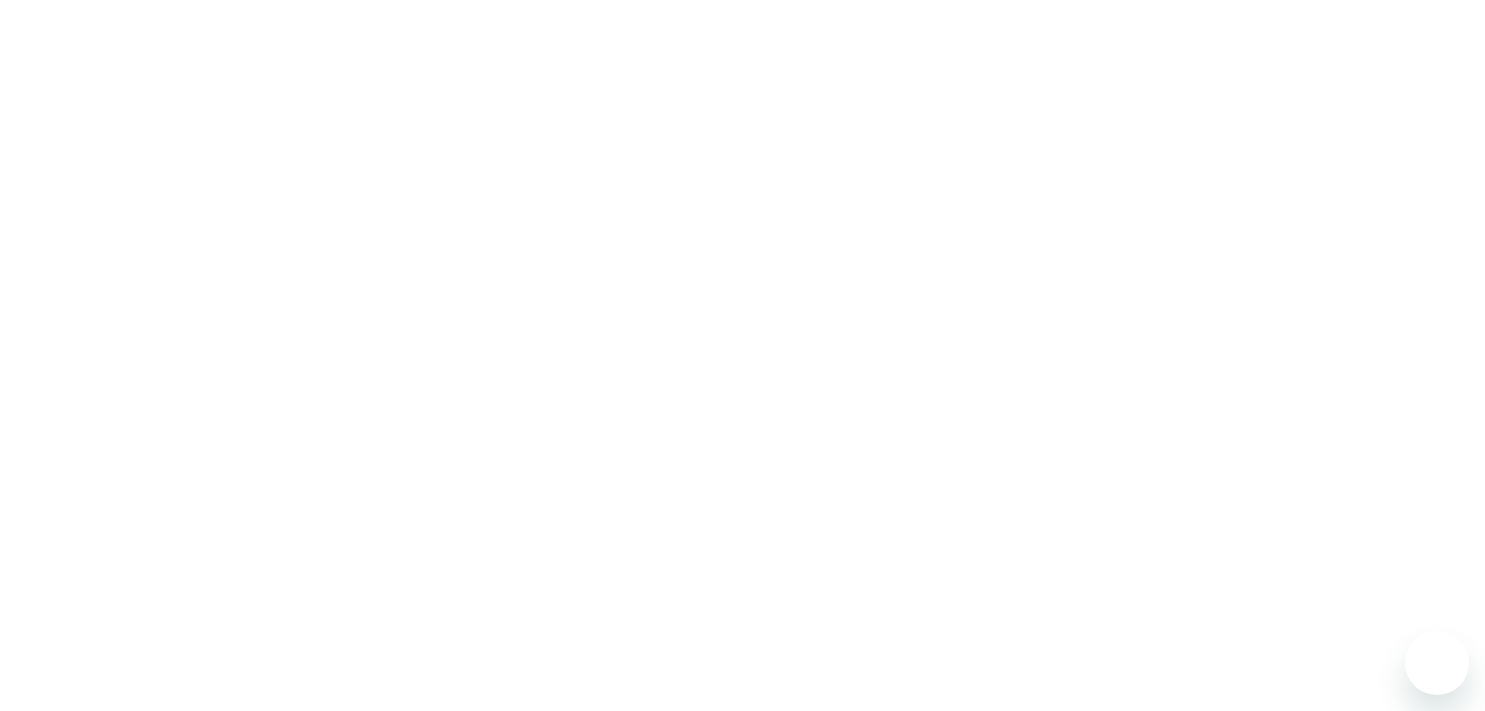 scroll, scrollTop: 0, scrollLeft: 0, axis: both 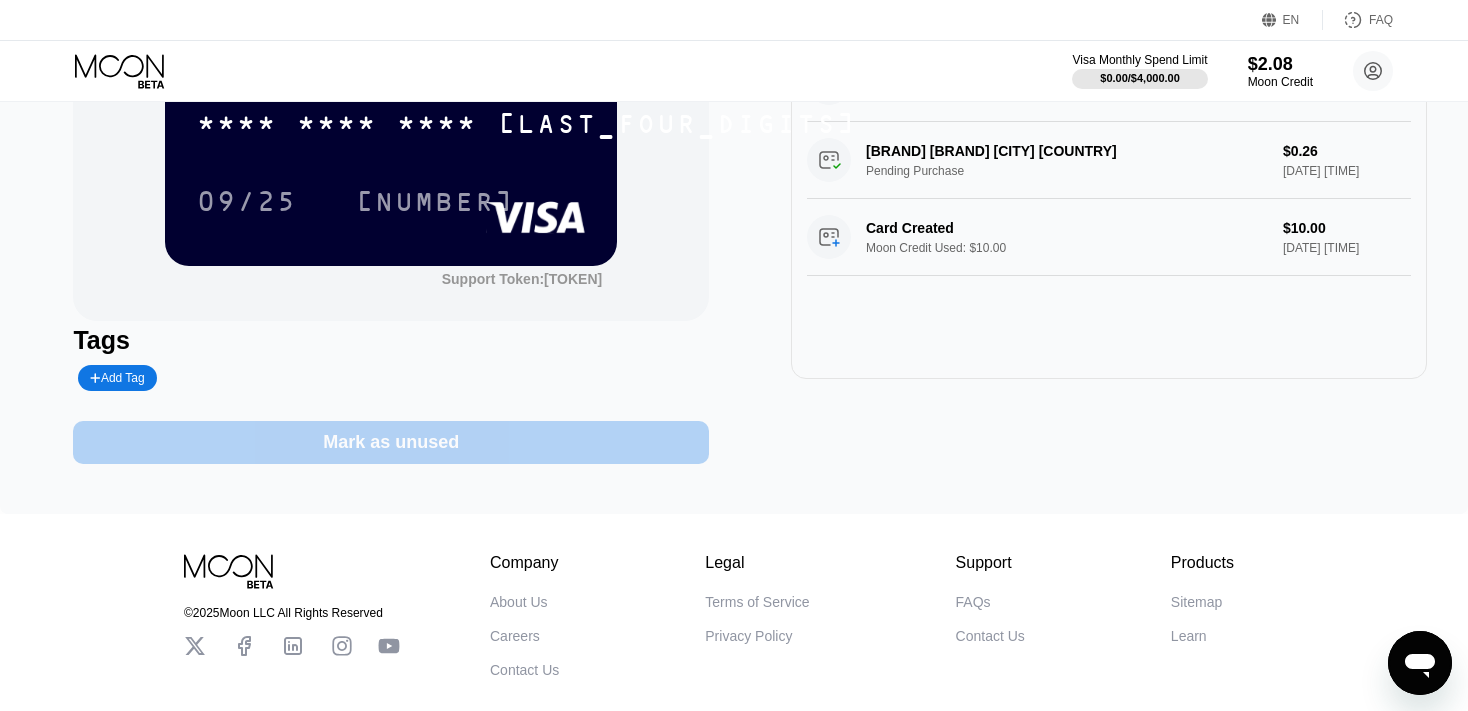 click on "Mark as unused" at bounding box center (391, 442) 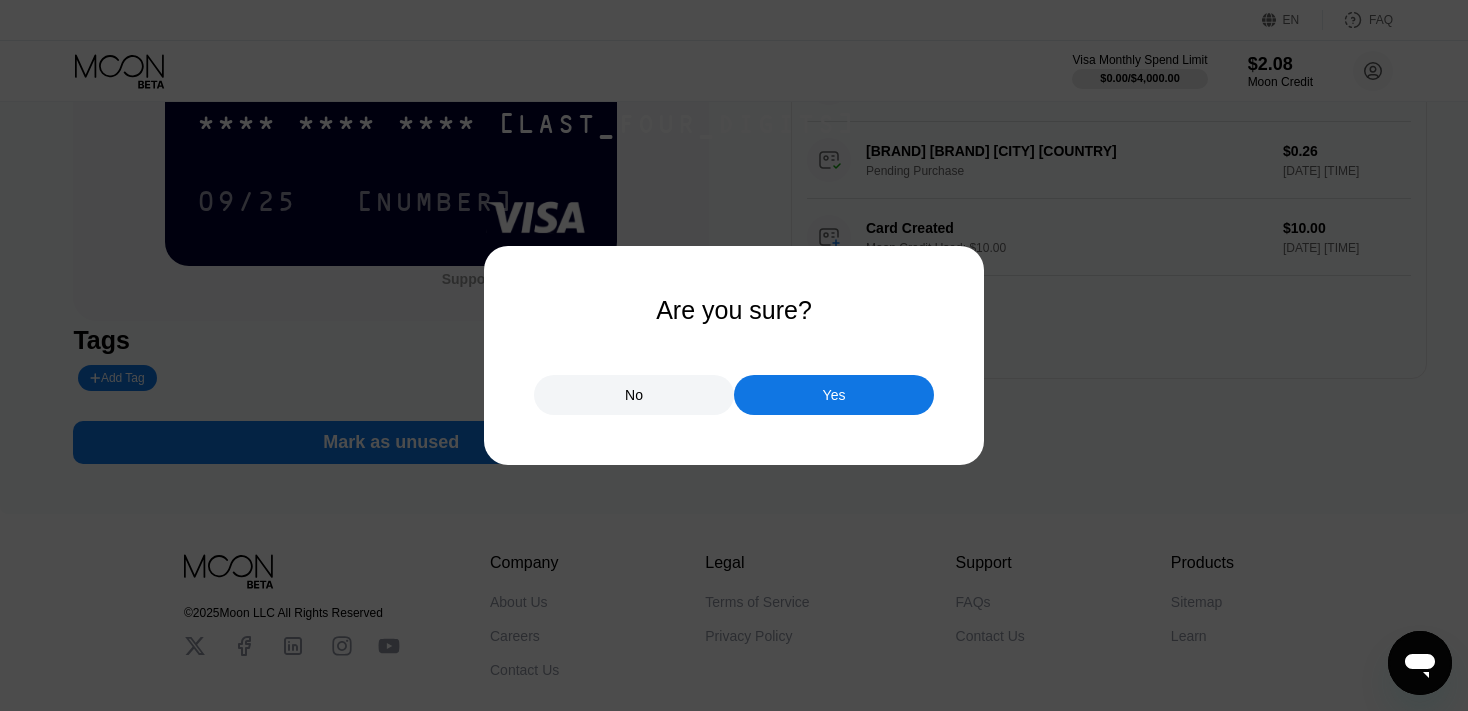 click on "Yes" at bounding box center (834, 395) 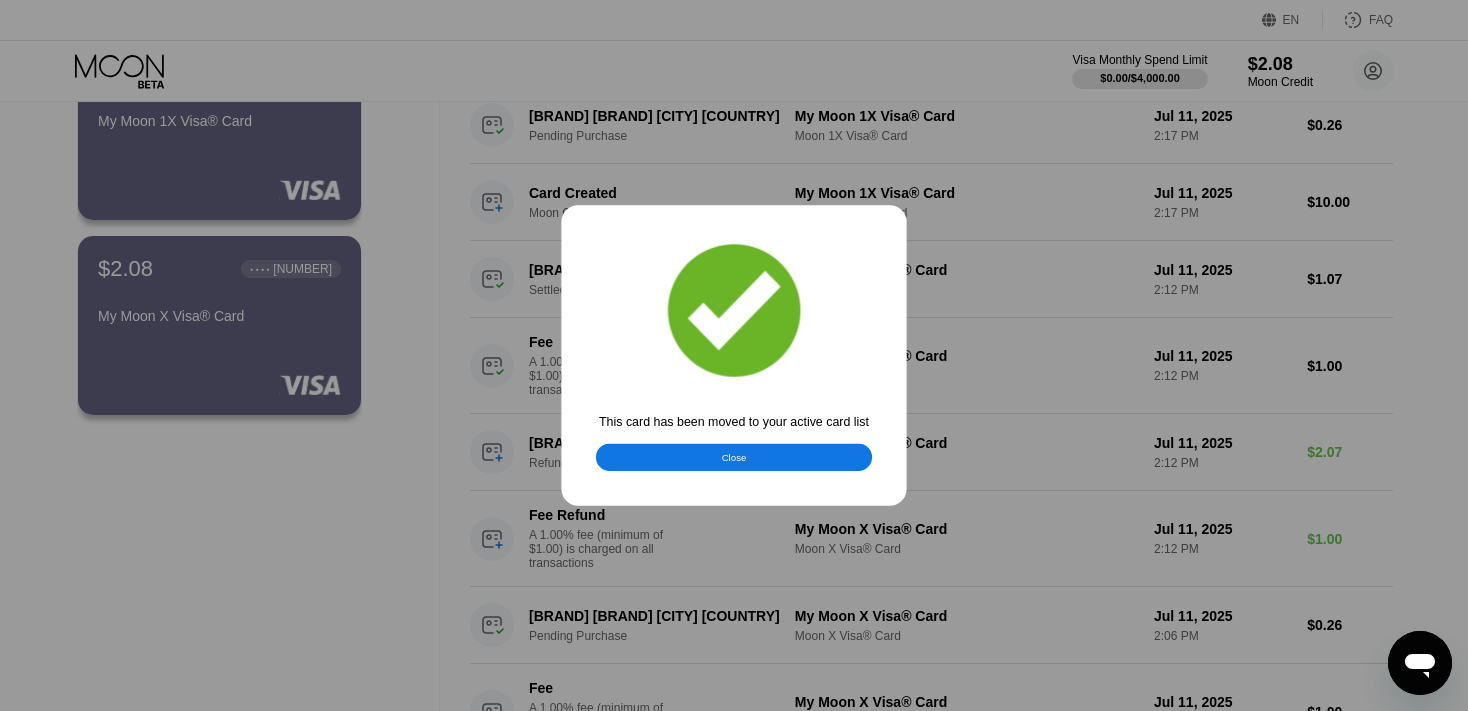 scroll, scrollTop: 0, scrollLeft: 0, axis: both 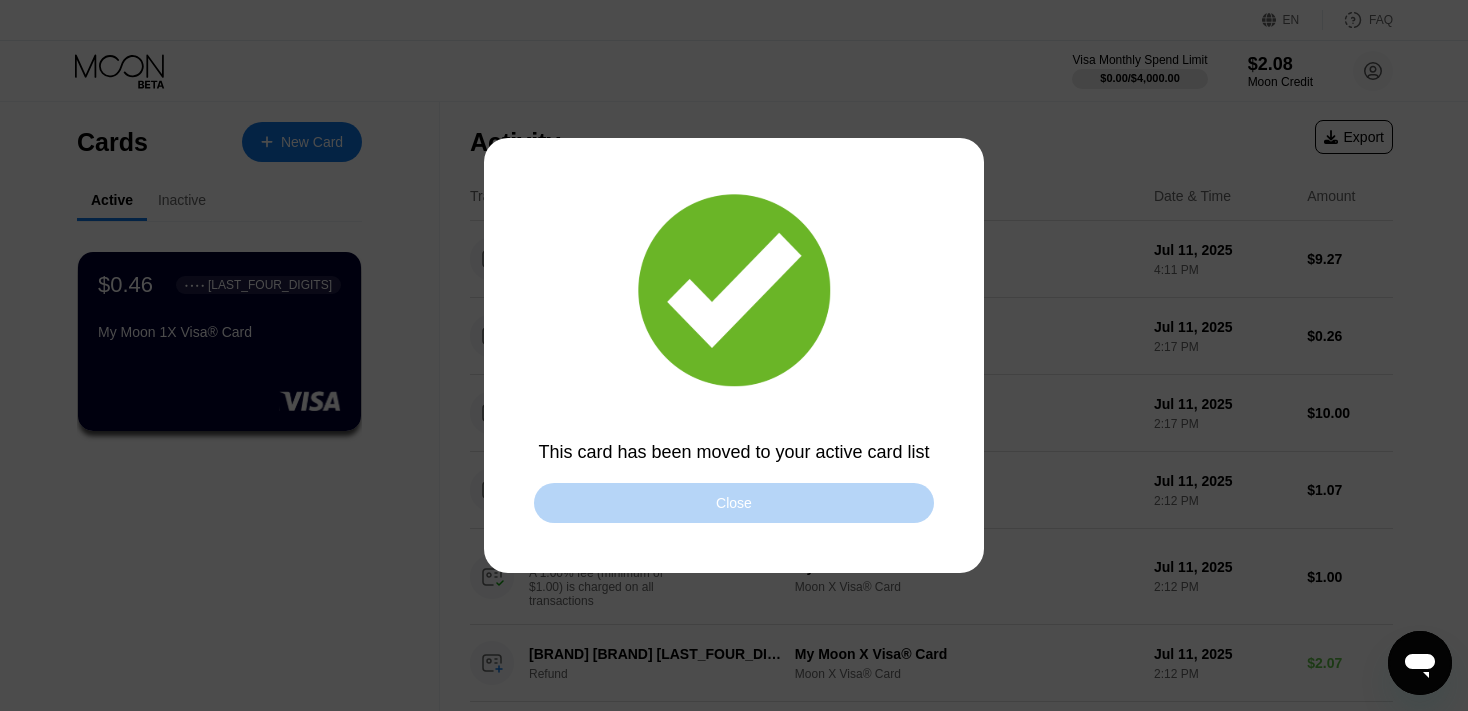 click on "Close" at bounding box center [734, 503] 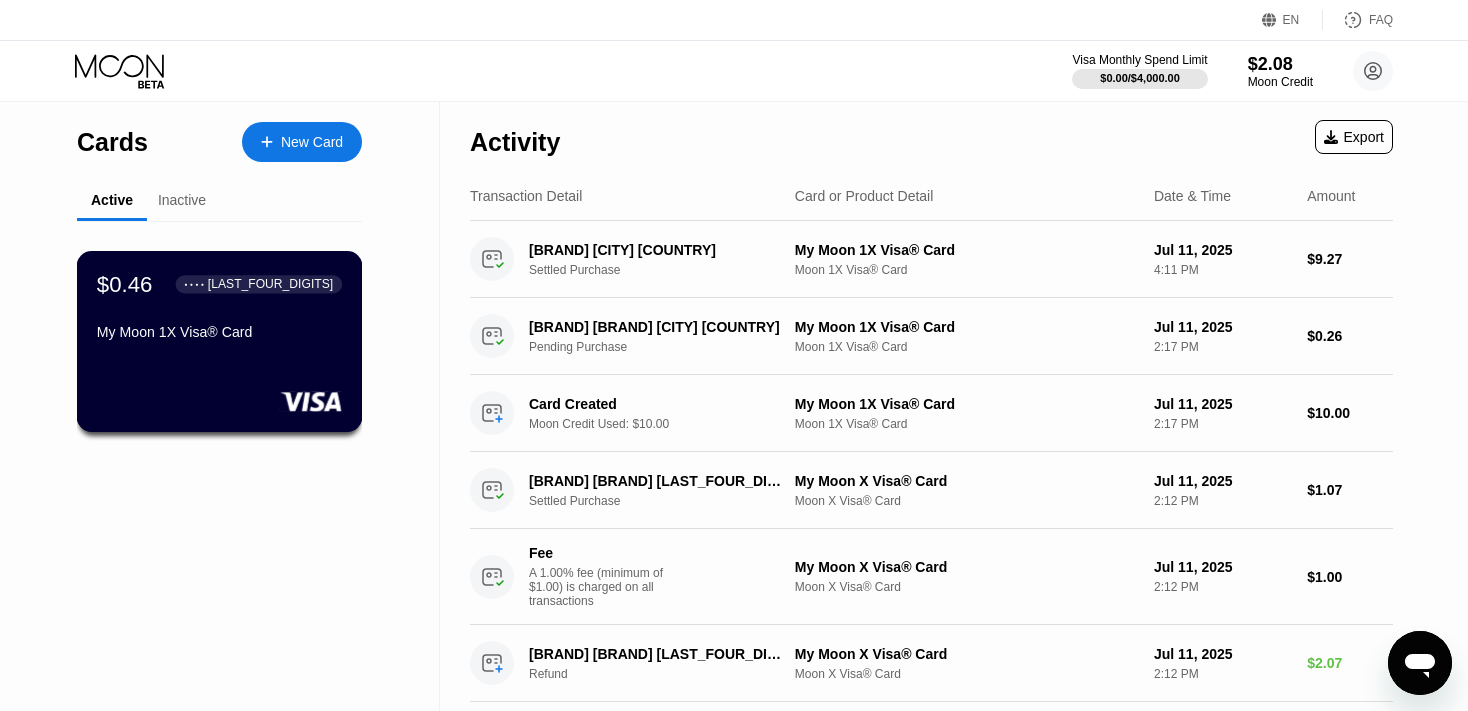 click on "My Moon 1X Visa® Card" at bounding box center [219, 332] 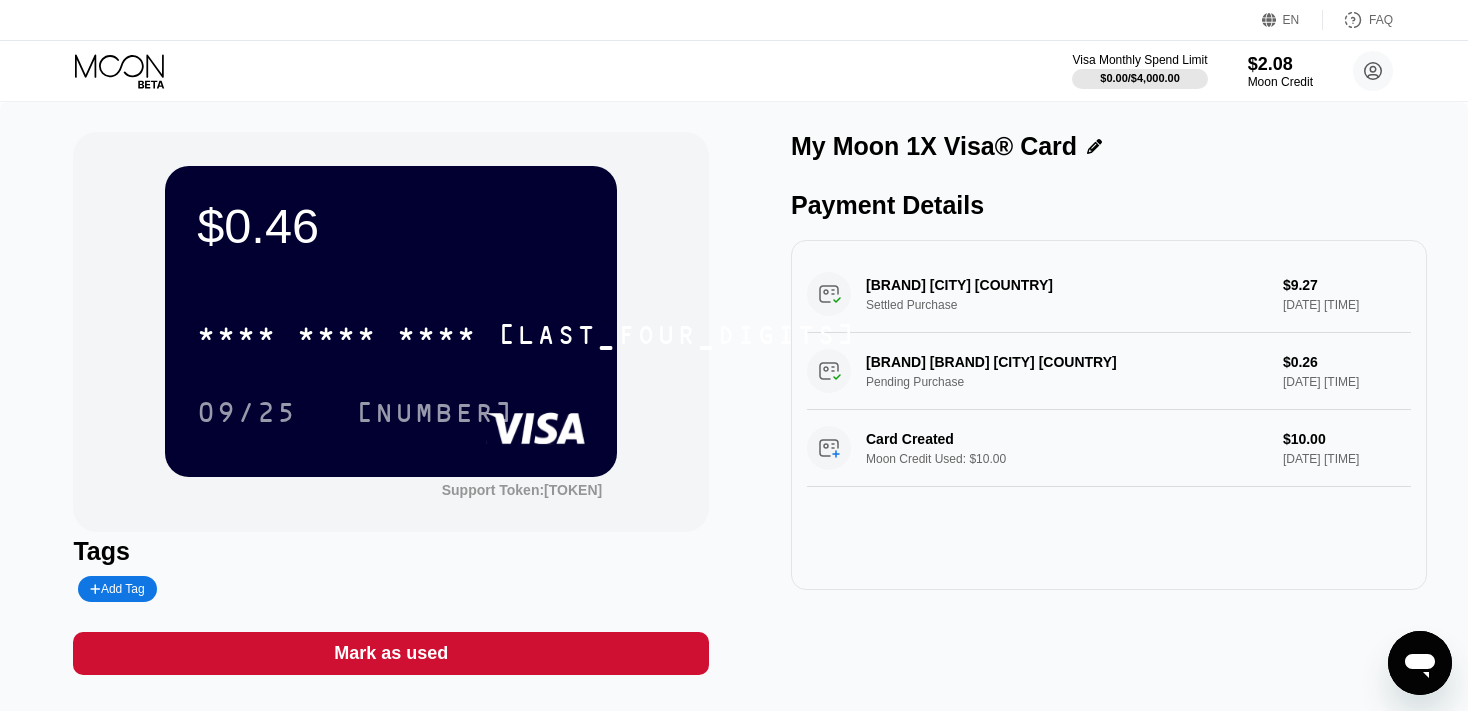 click on "Mark as used" at bounding box center [391, 653] 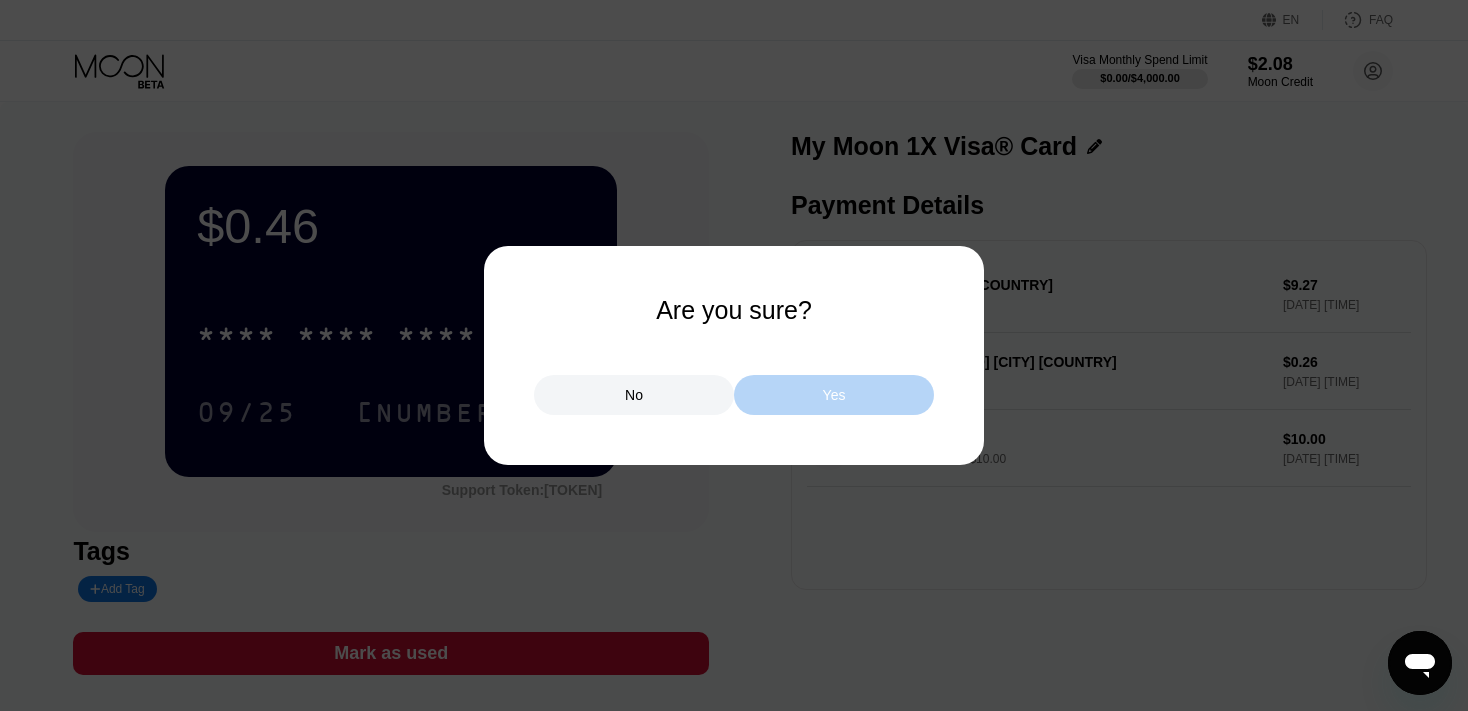click on "Yes" at bounding box center (834, 395) 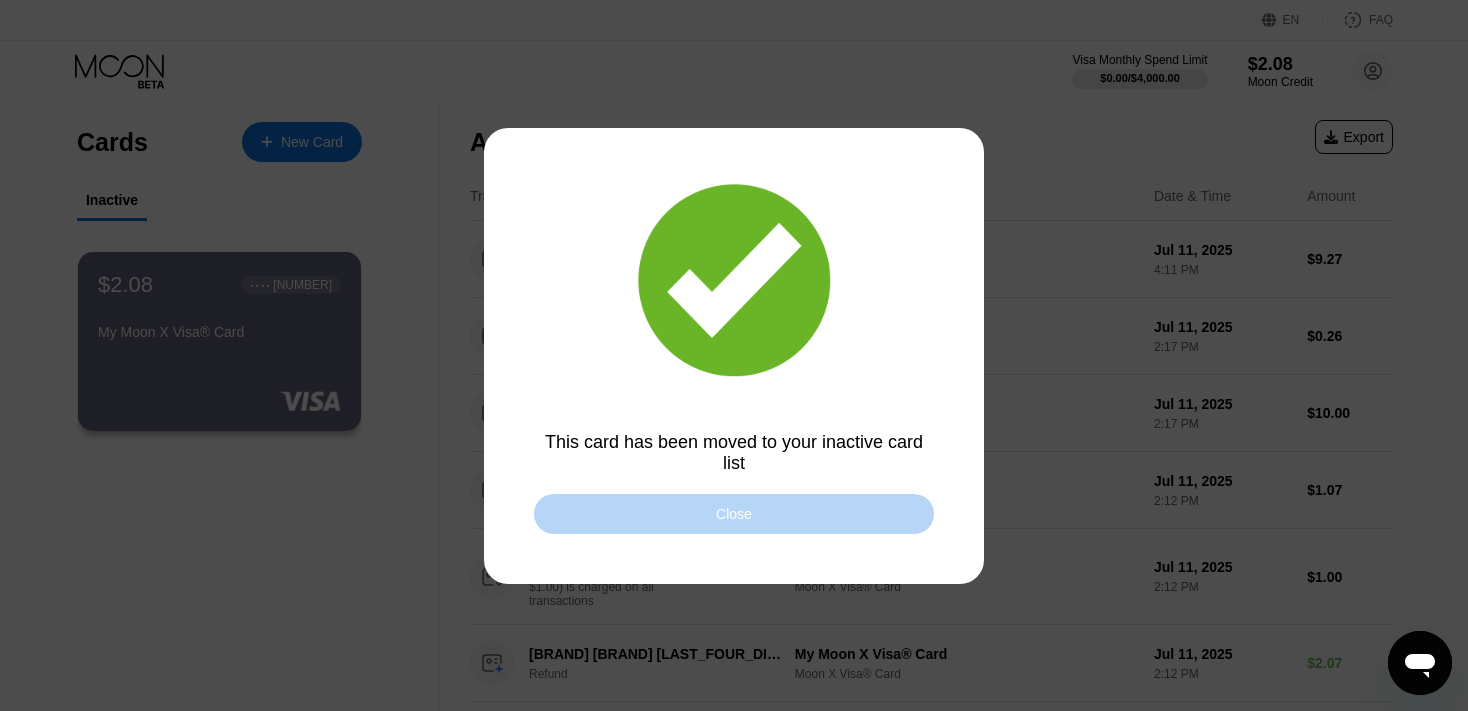 click on "Close" at bounding box center [734, 514] 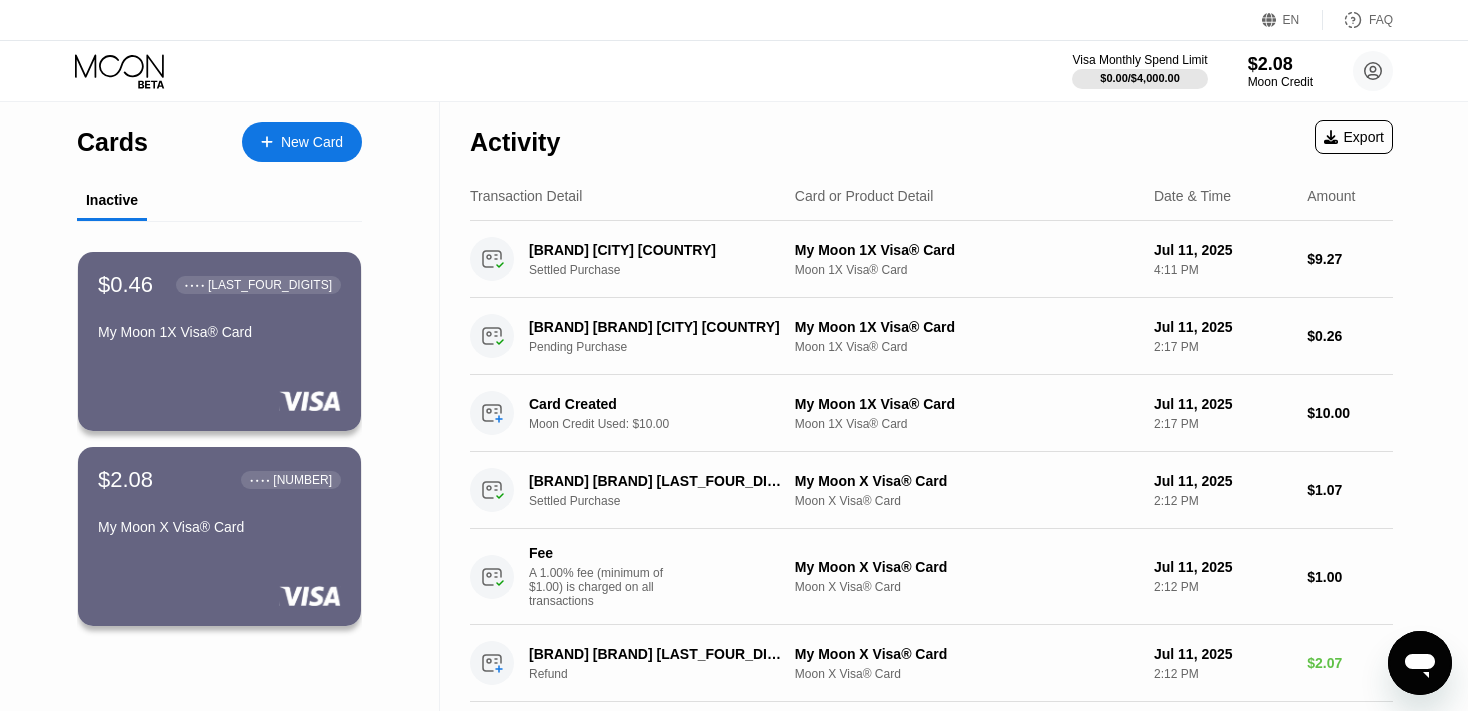 click on "My Moon 1X Visa® Card" at bounding box center [219, 332] 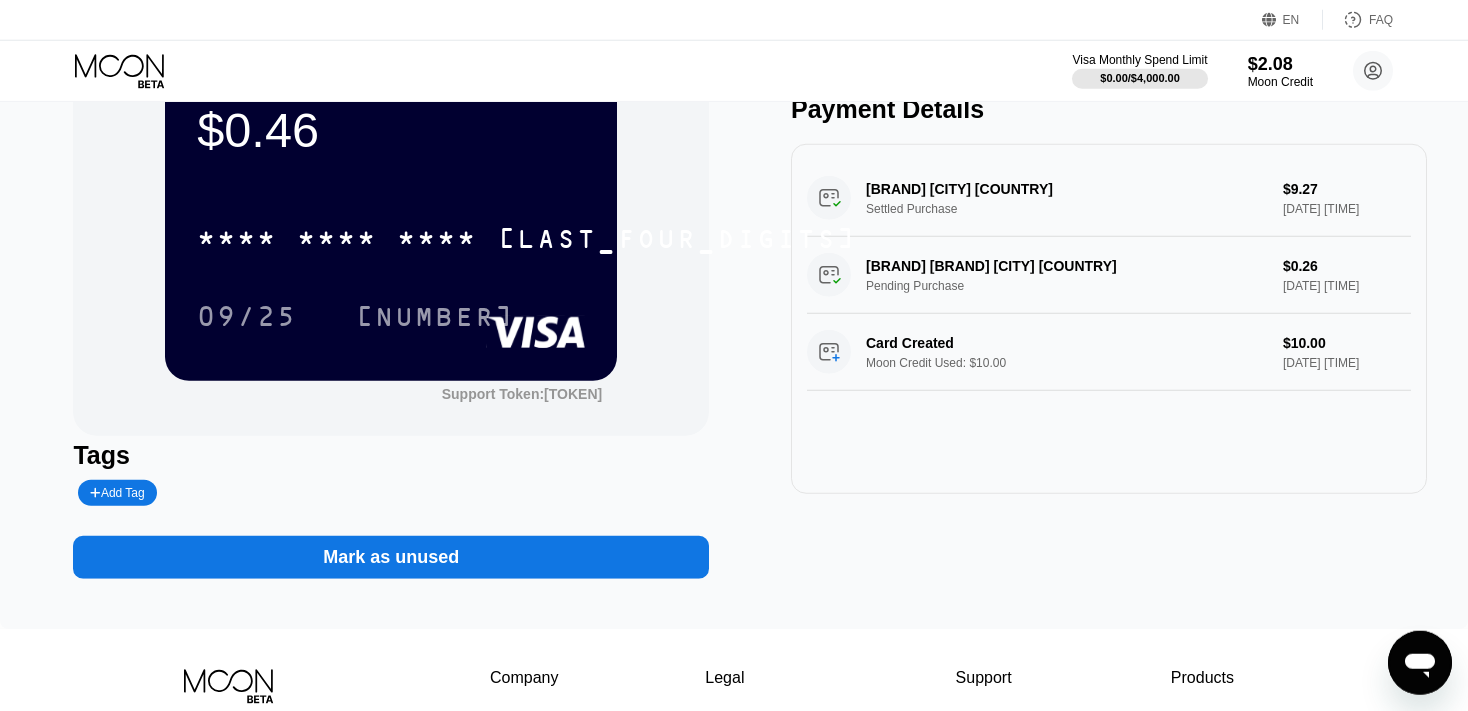 scroll, scrollTop: 105, scrollLeft: 0, axis: vertical 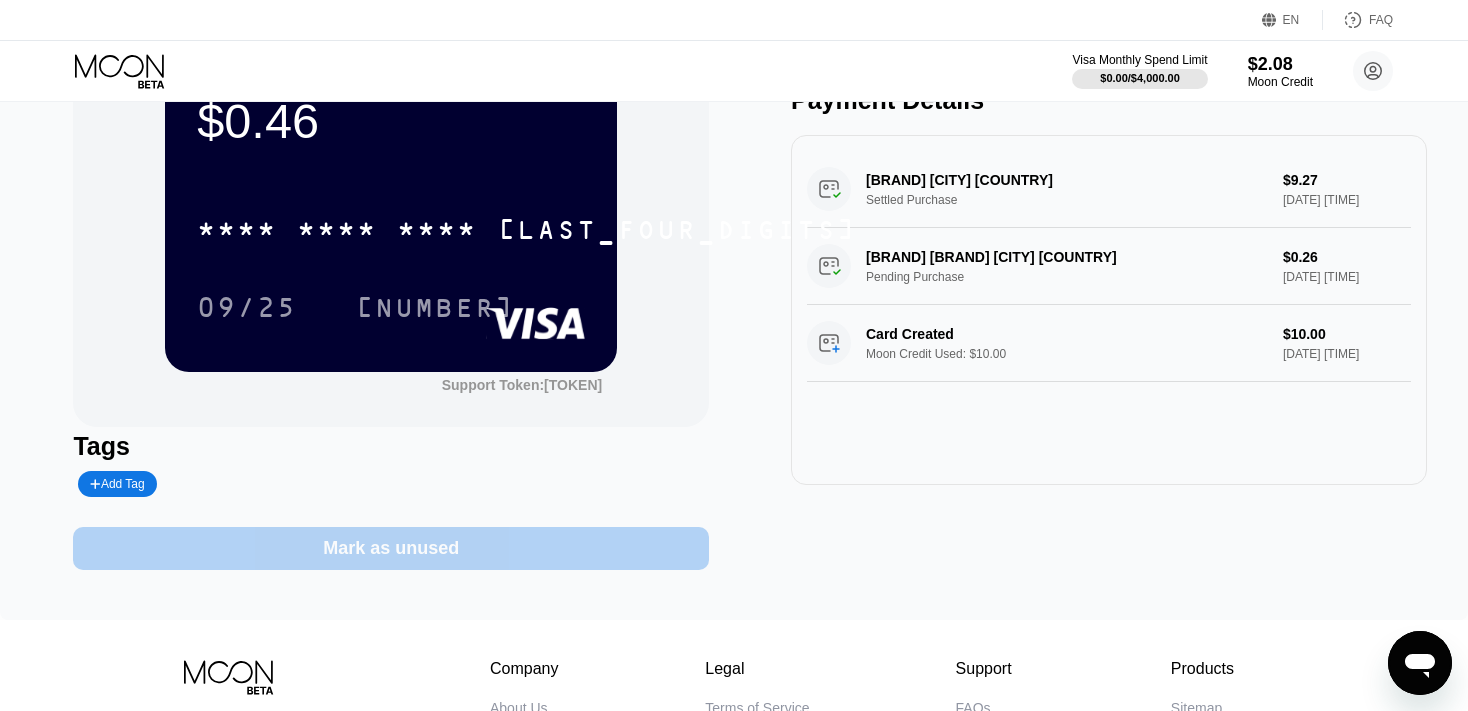 click on "Mark as unused" at bounding box center [391, 548] 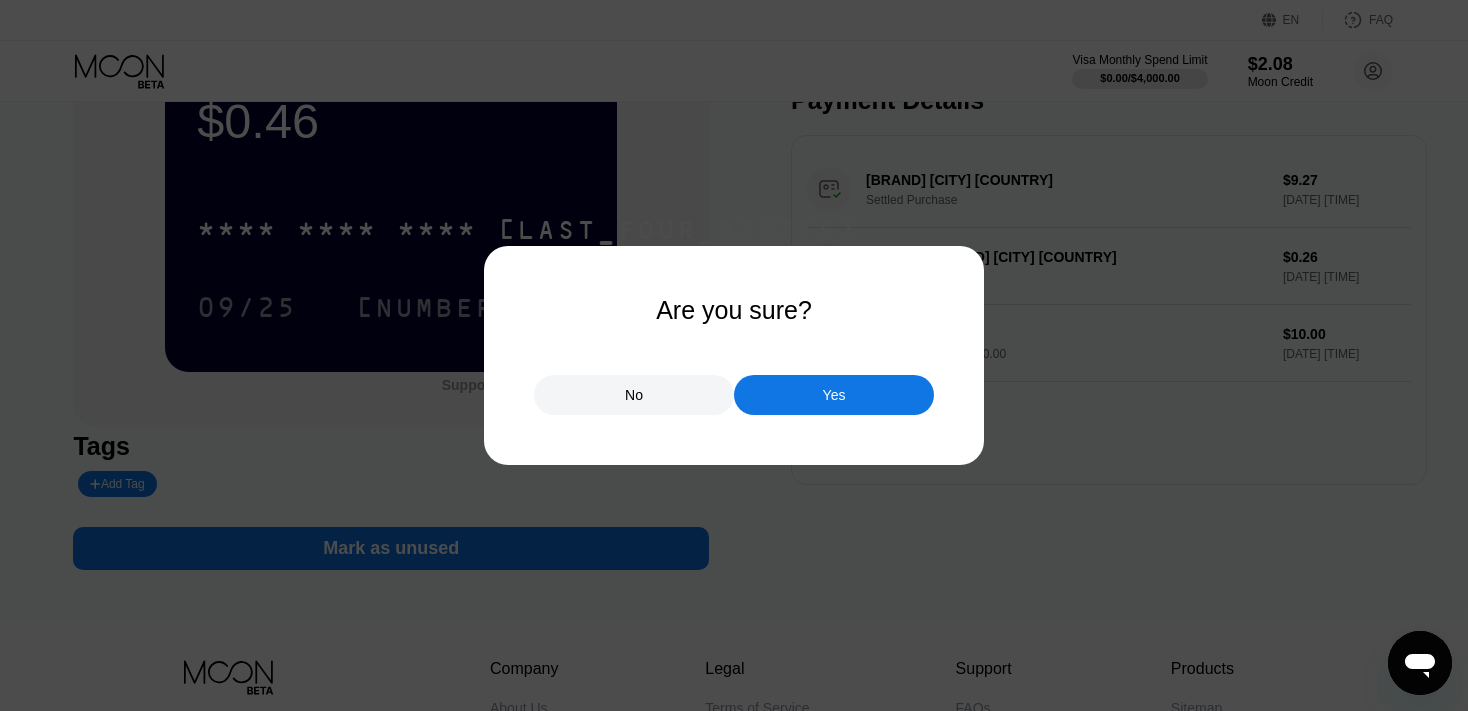 click on "Yes" at bounding box center [834, 395] 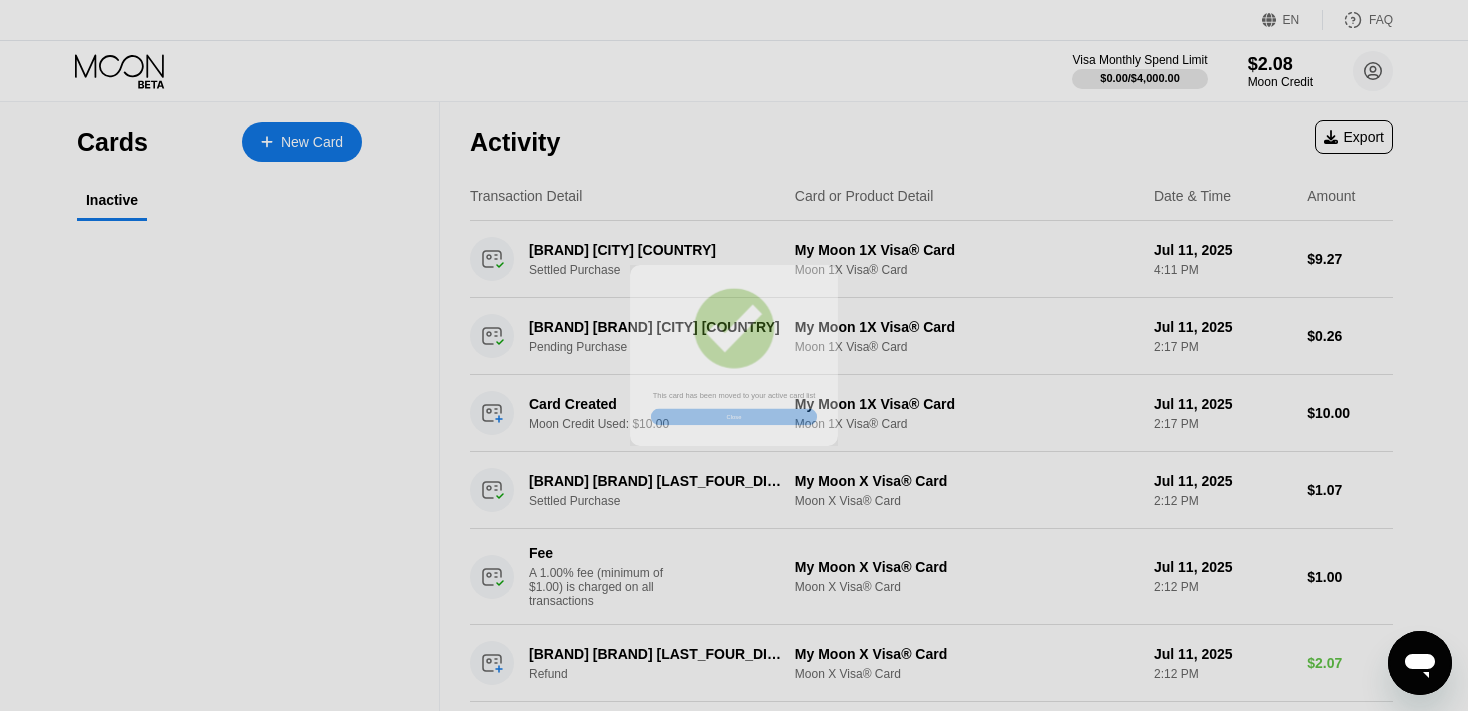 scroll, scrollTop: 0, scrollLeft: 0, axis: both 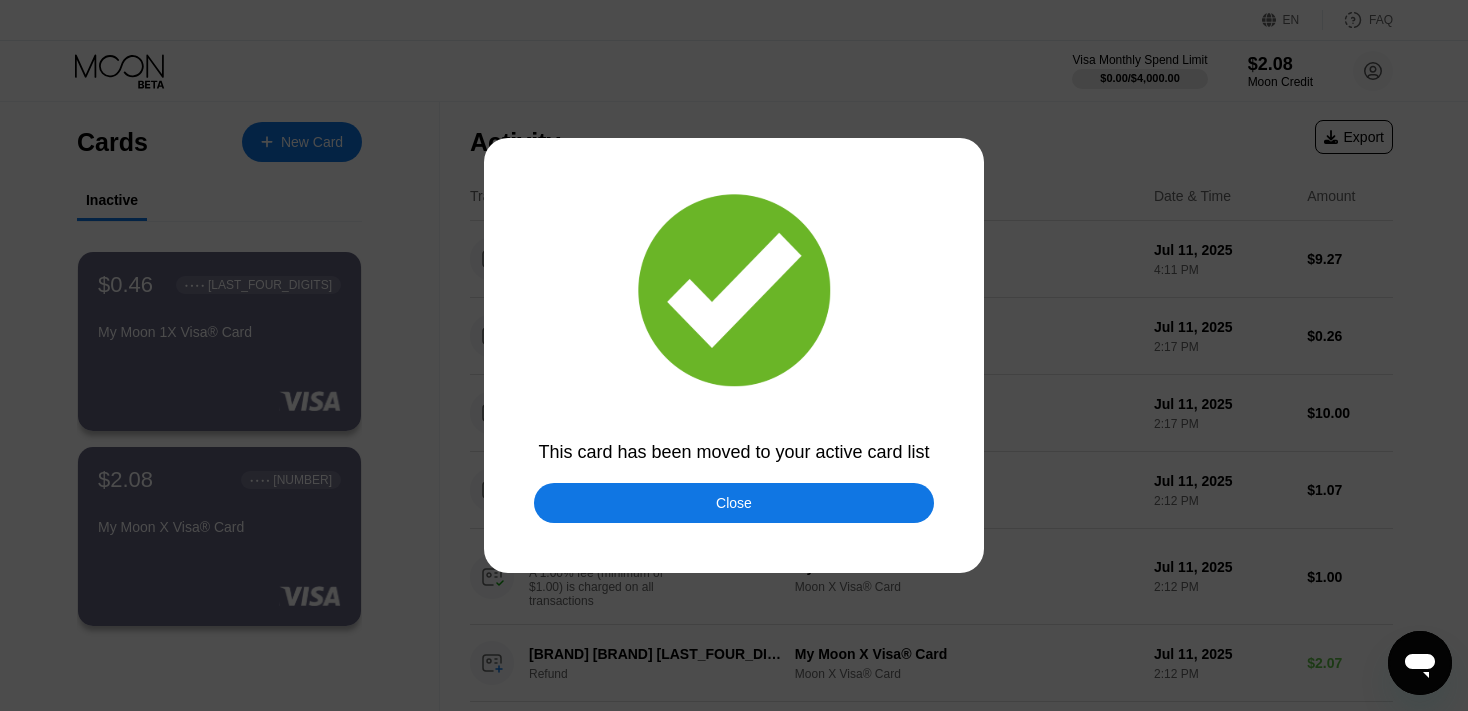 click on "Close" at bounding box center (734, 503) 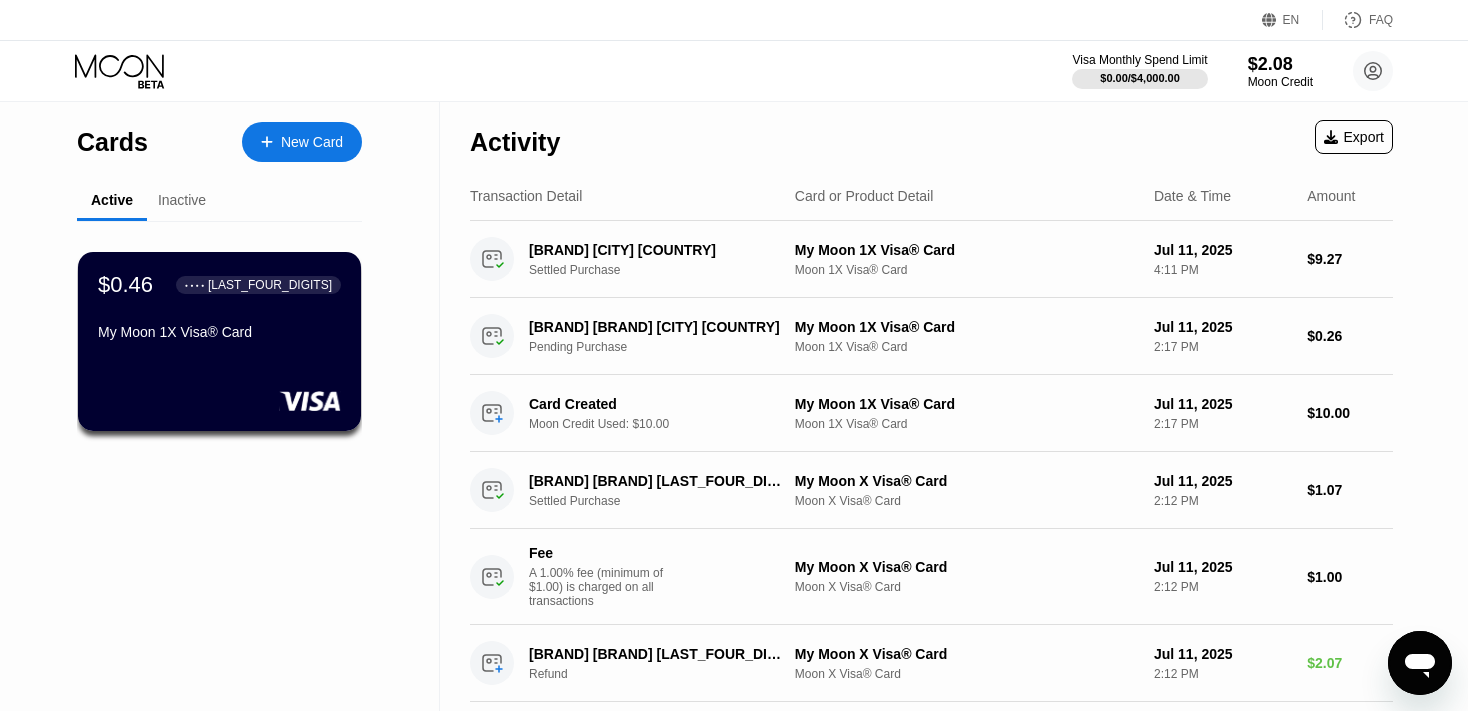 click on "Inactive" at bounding box center [182, 201] 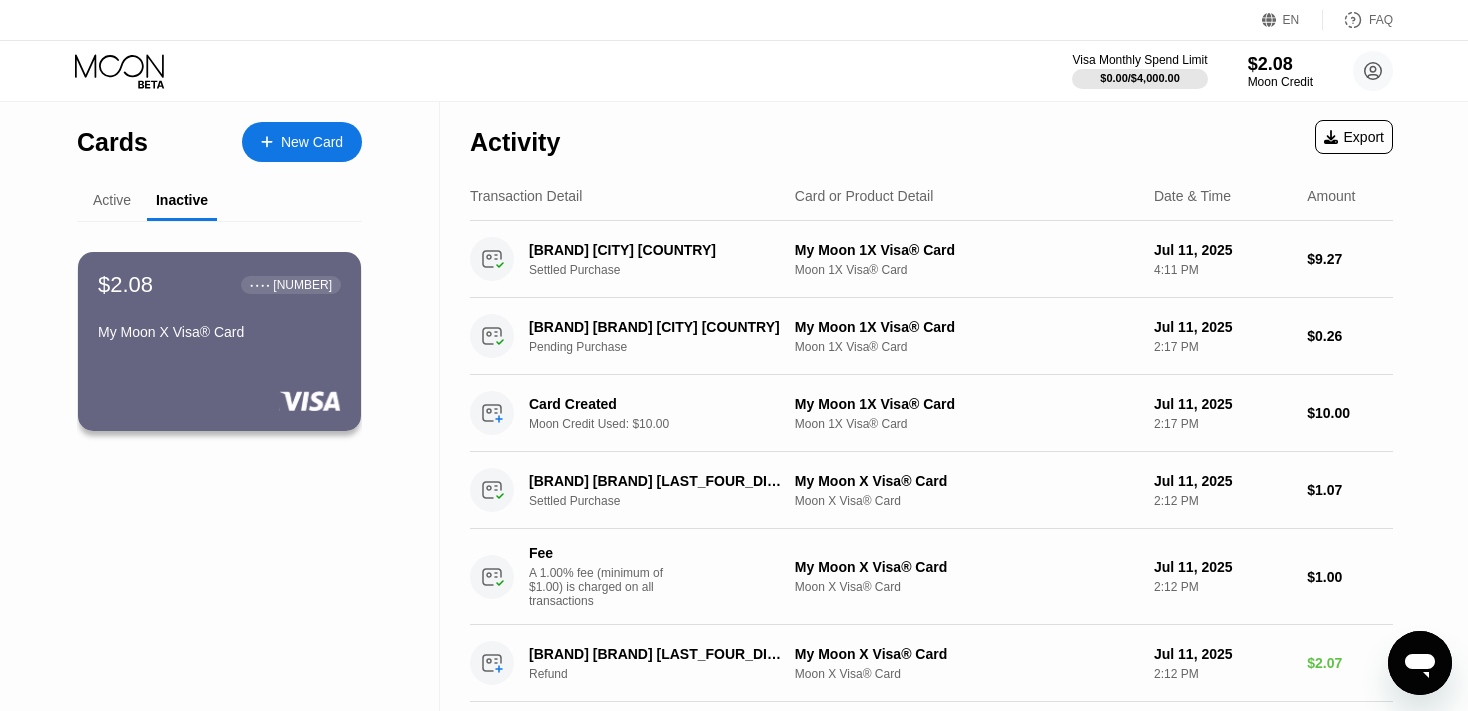 click on "Active" at bounding box center [112, 200] 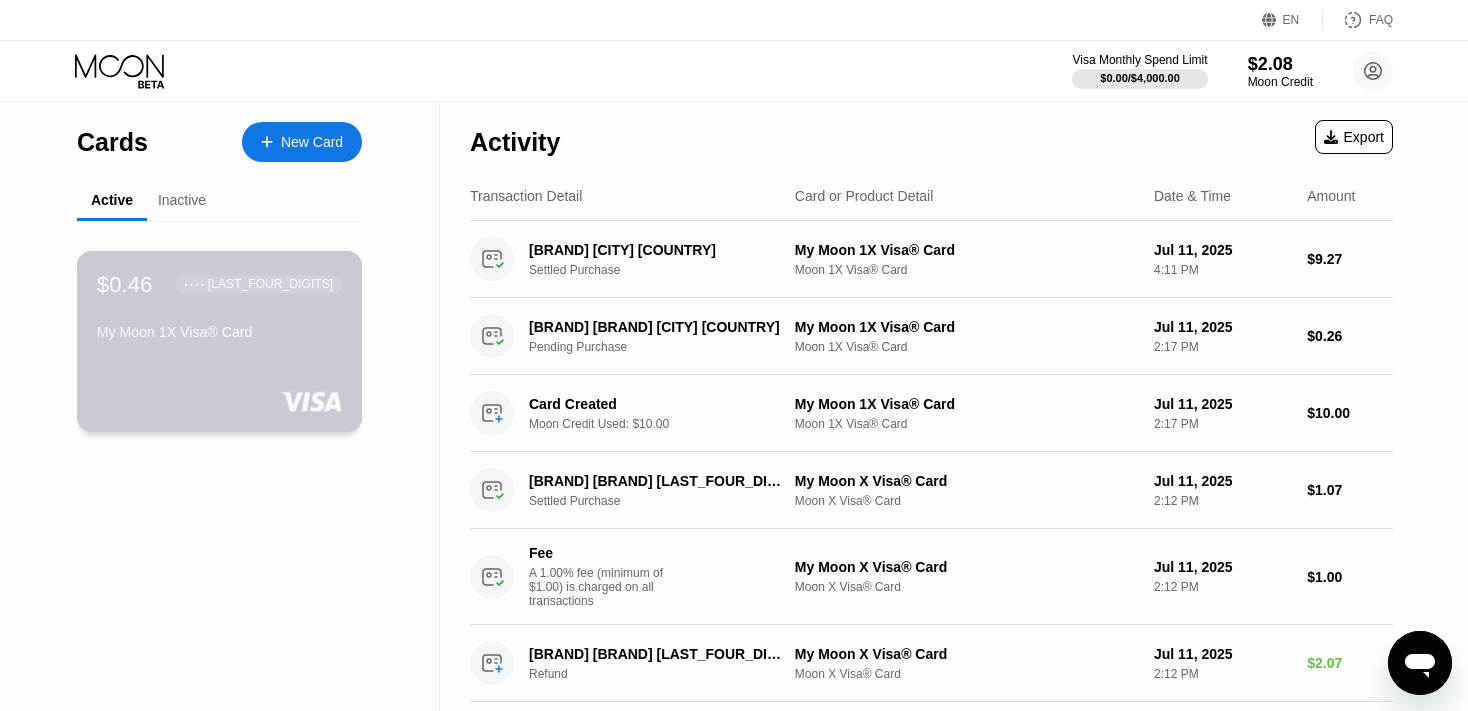 click on "[PRICE] [LAST_FOUR_DIGITS] [MY] [BRAND] [YEAR] [BRAND]" at bounding box center (220, 341) 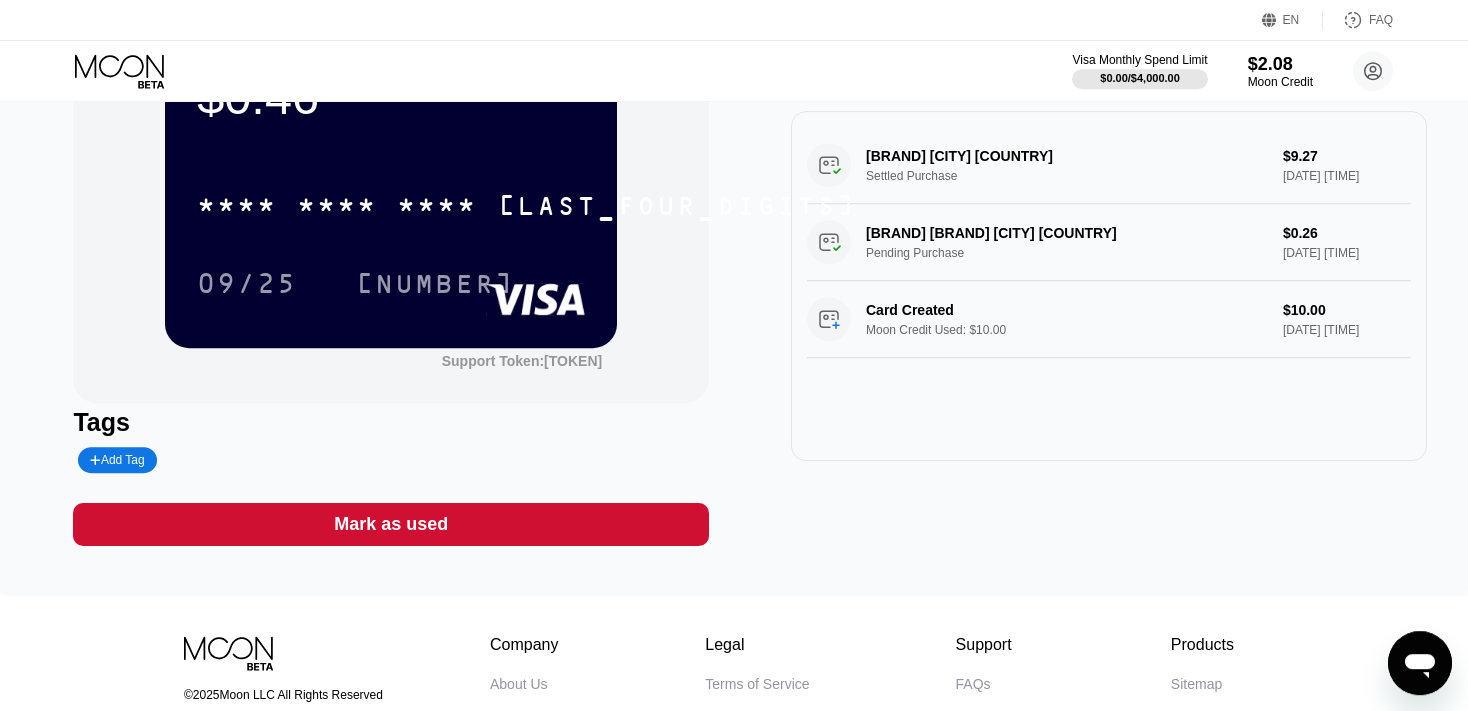 scroll, scrollTop: 11, scrollLeft: 0, axis: vertical 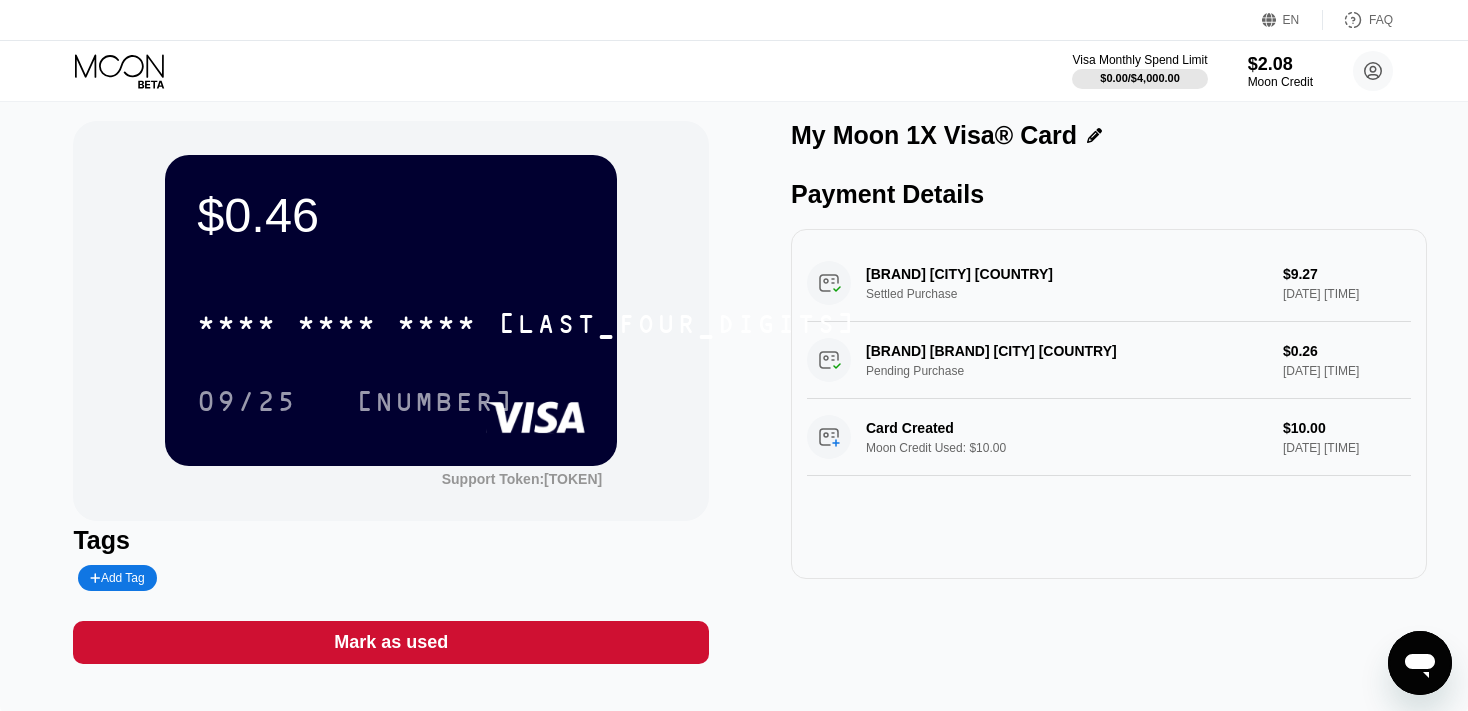 click 